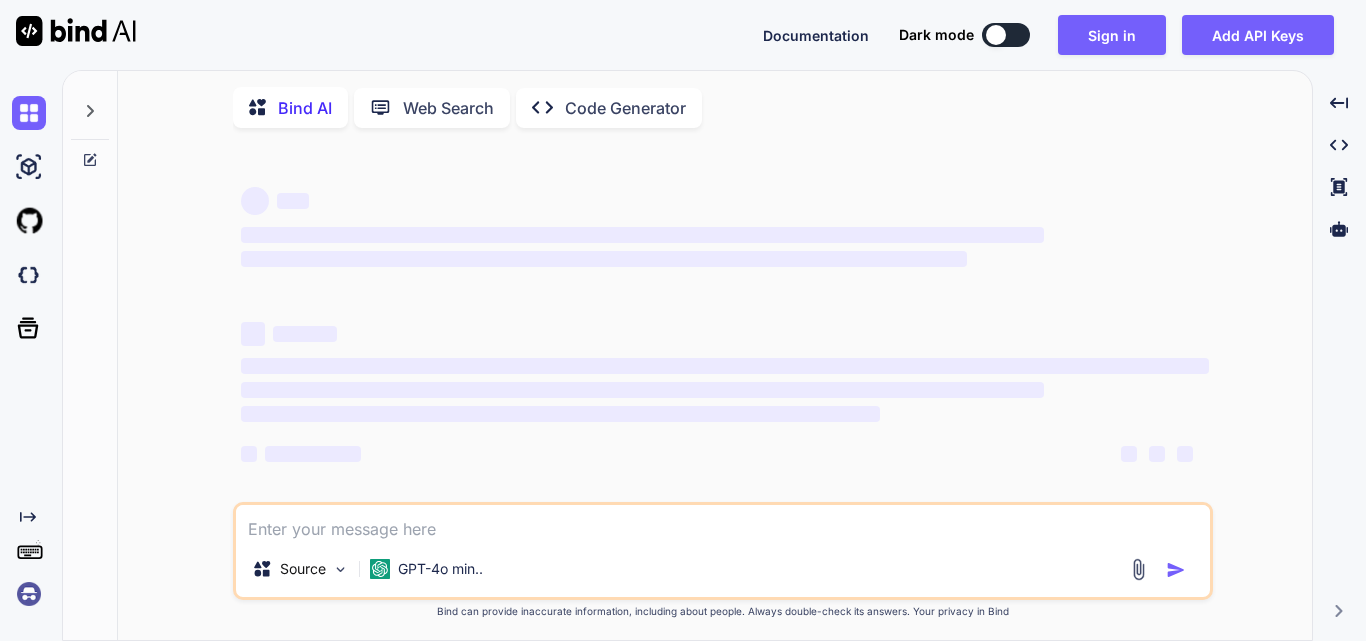 scroll, scrollTop: 0, scrollLeft: 0, axis: both 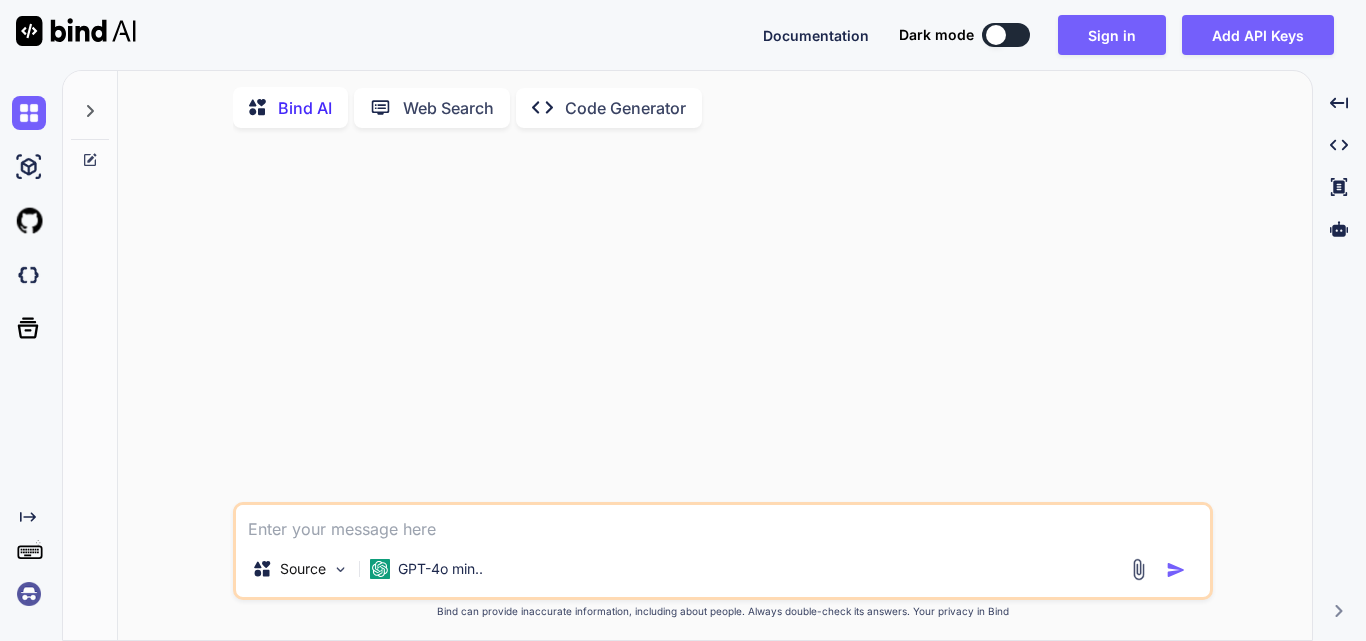 type on "x" 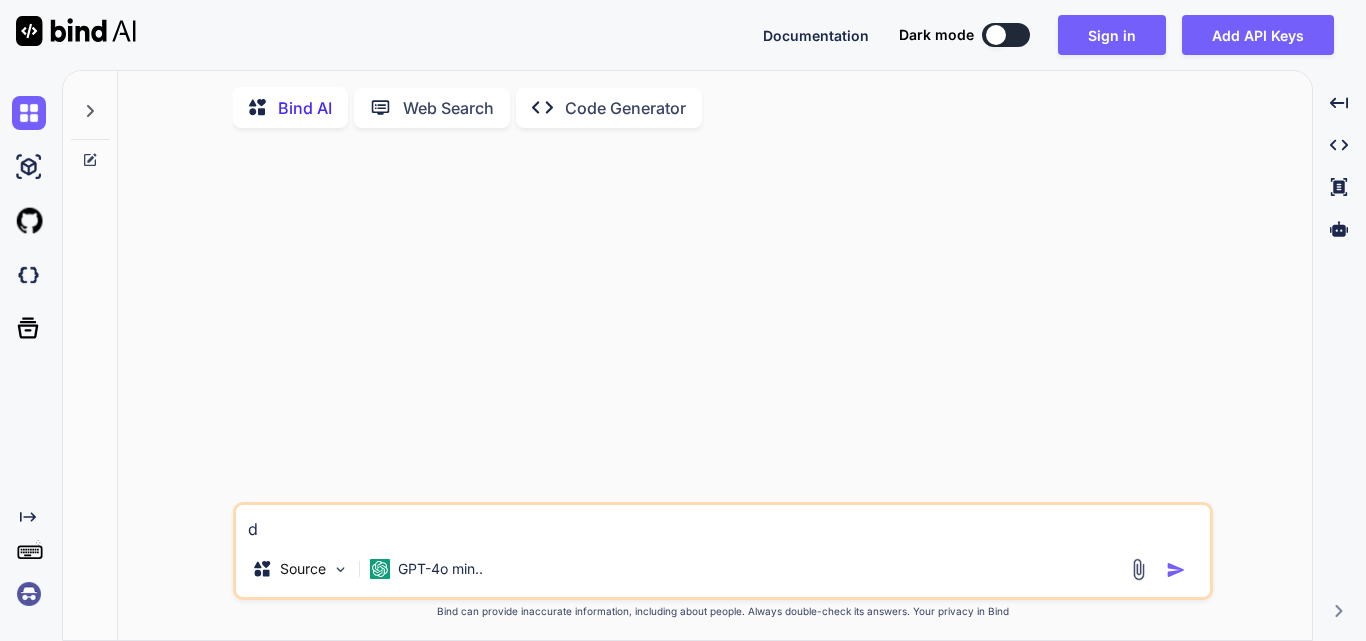 type on "df" 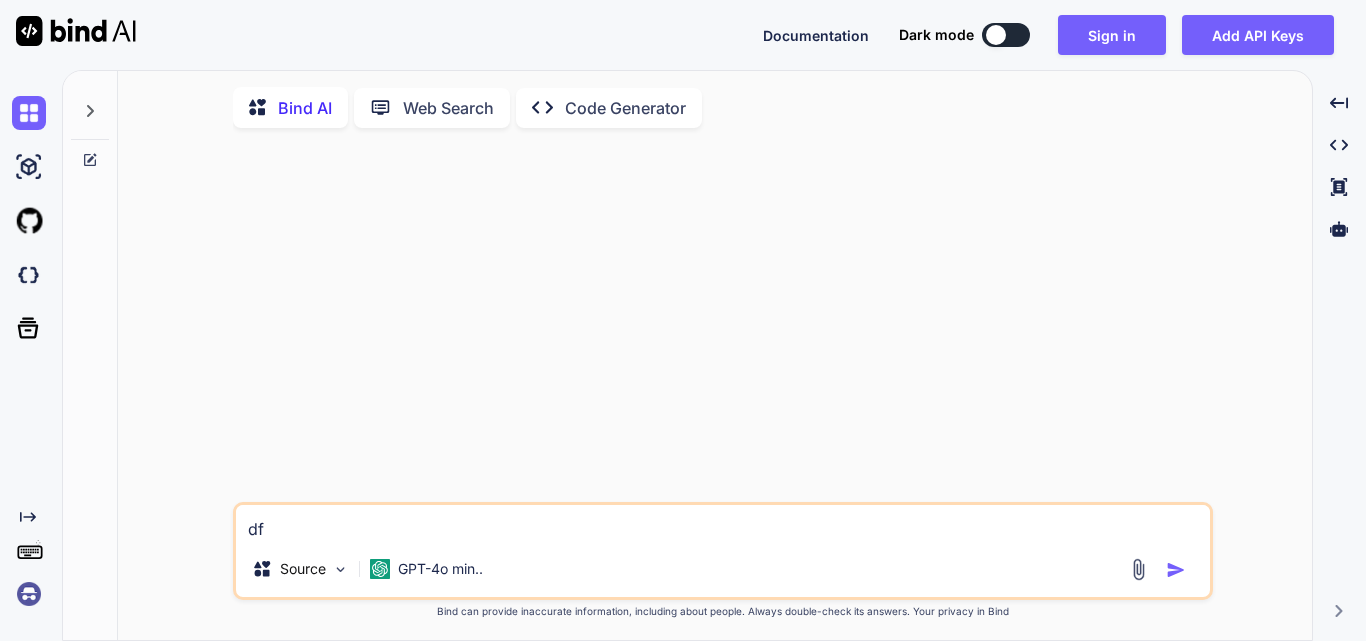click at bounding box center (725, 323) 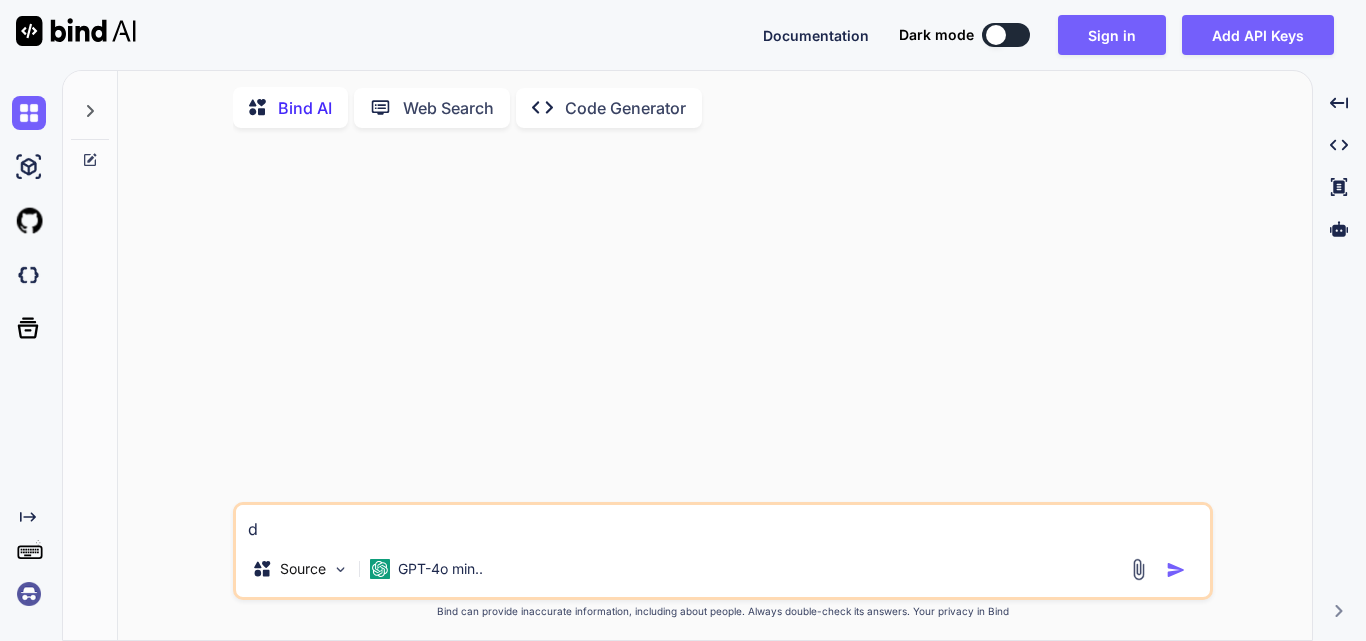 type 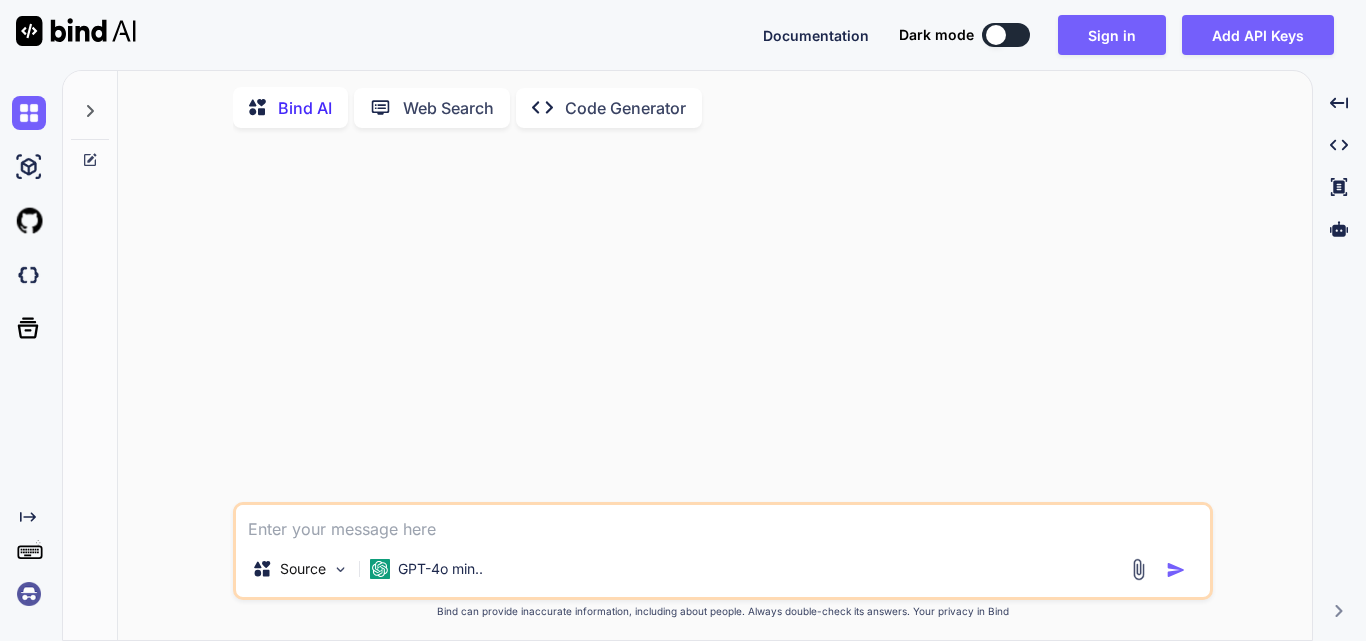 click at bounding box center (723, 523) 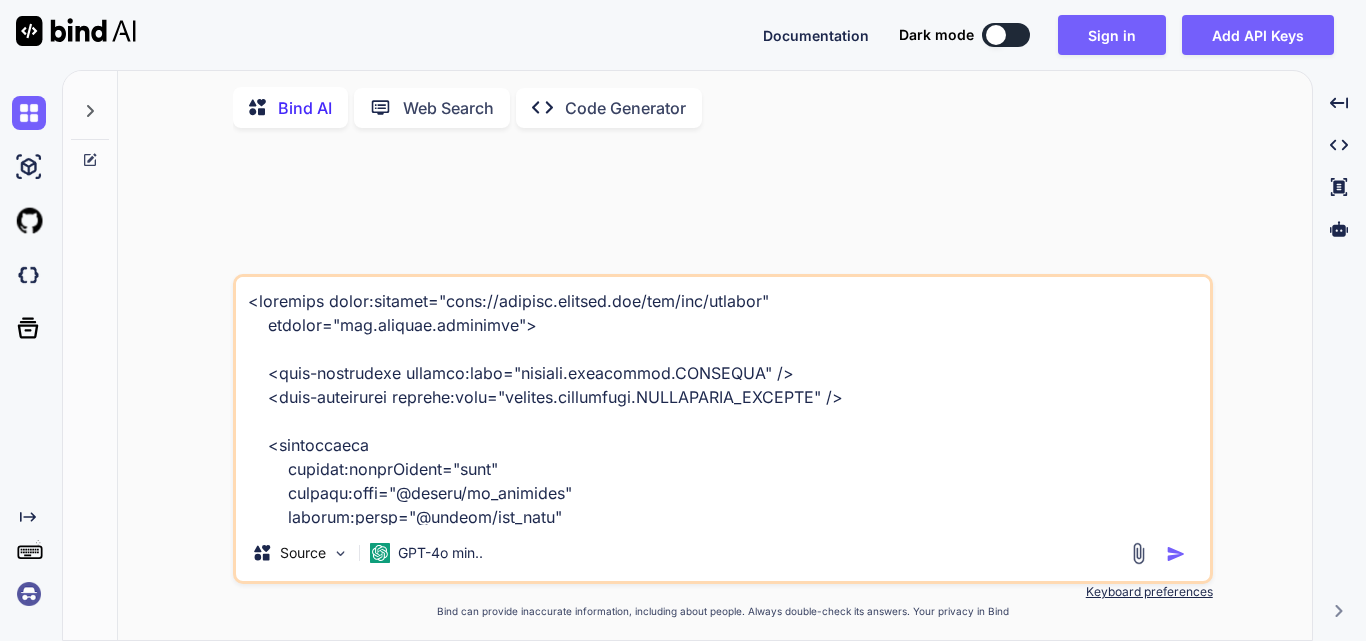 scroll, scrollTop: 3746, scrollLeft: 0, axis: vertical 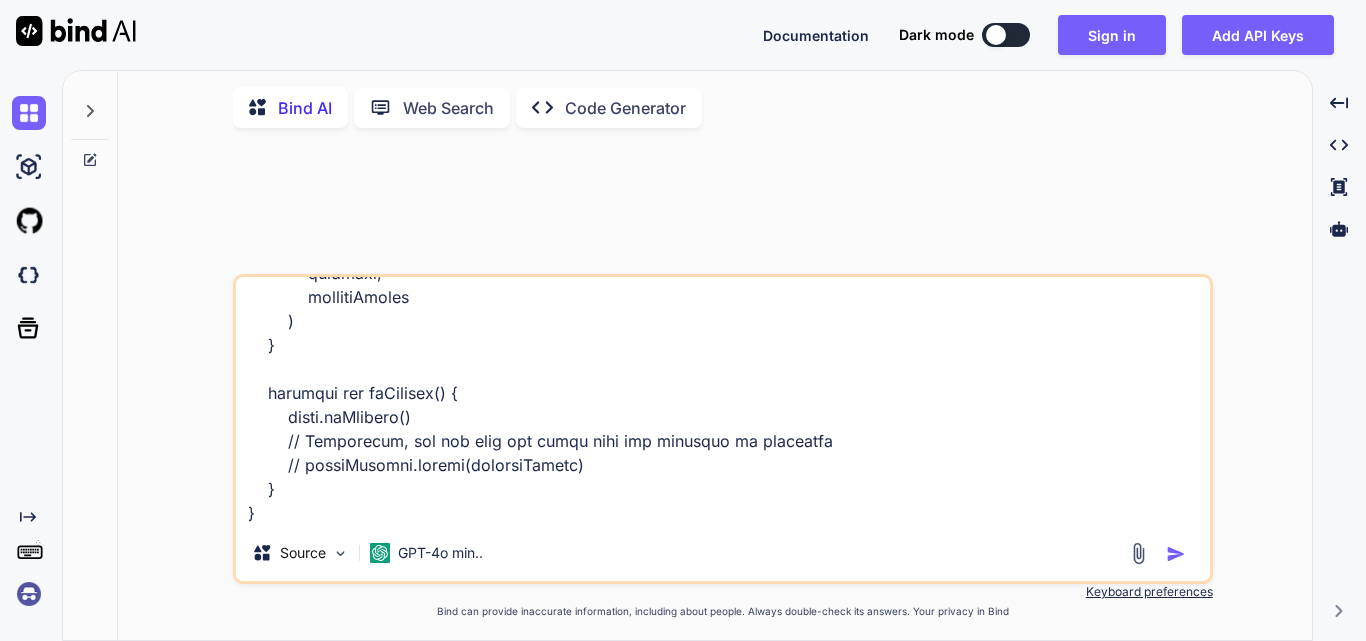 click at bounding box center (723, 401) 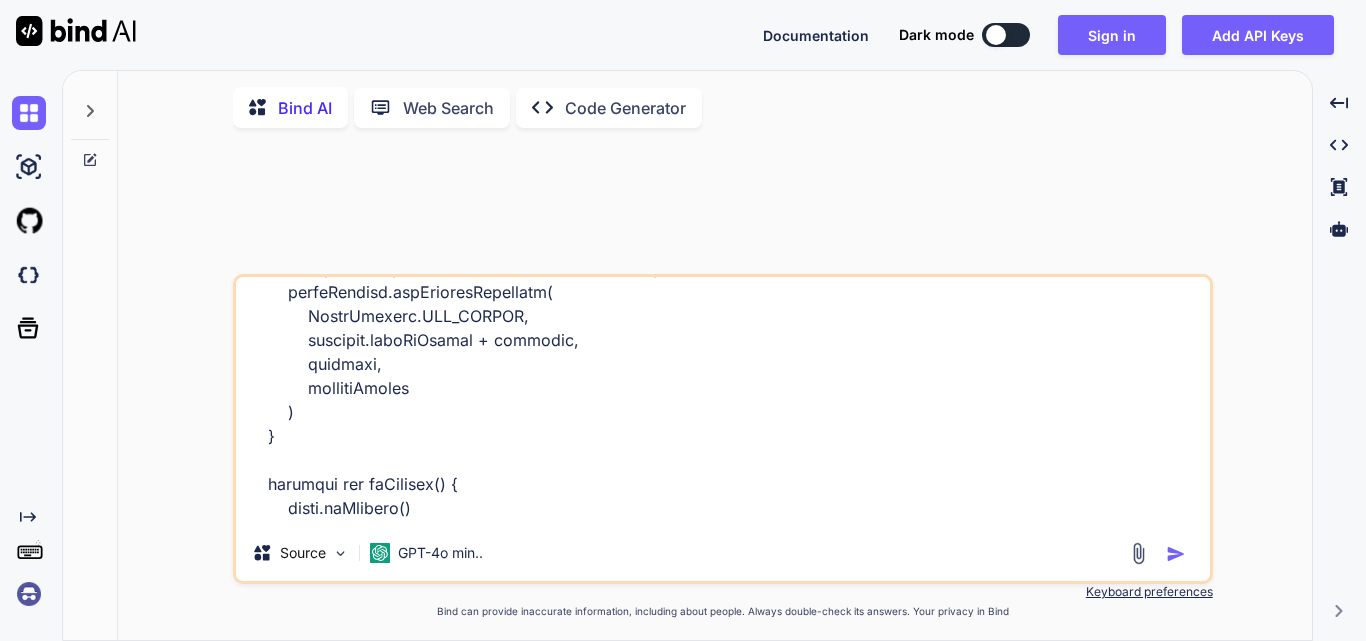 scroll, scrollTop: 3748, scrollLeft: 0, axis: vertical 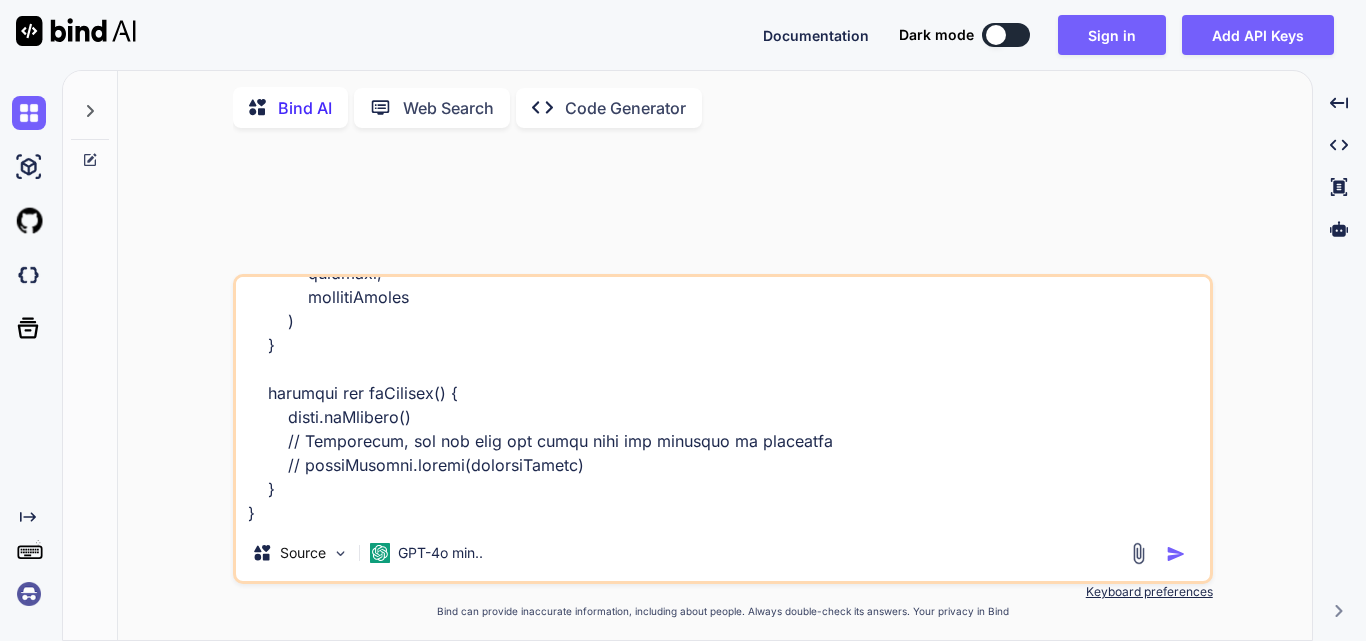 click at bounding box center (723, 401) 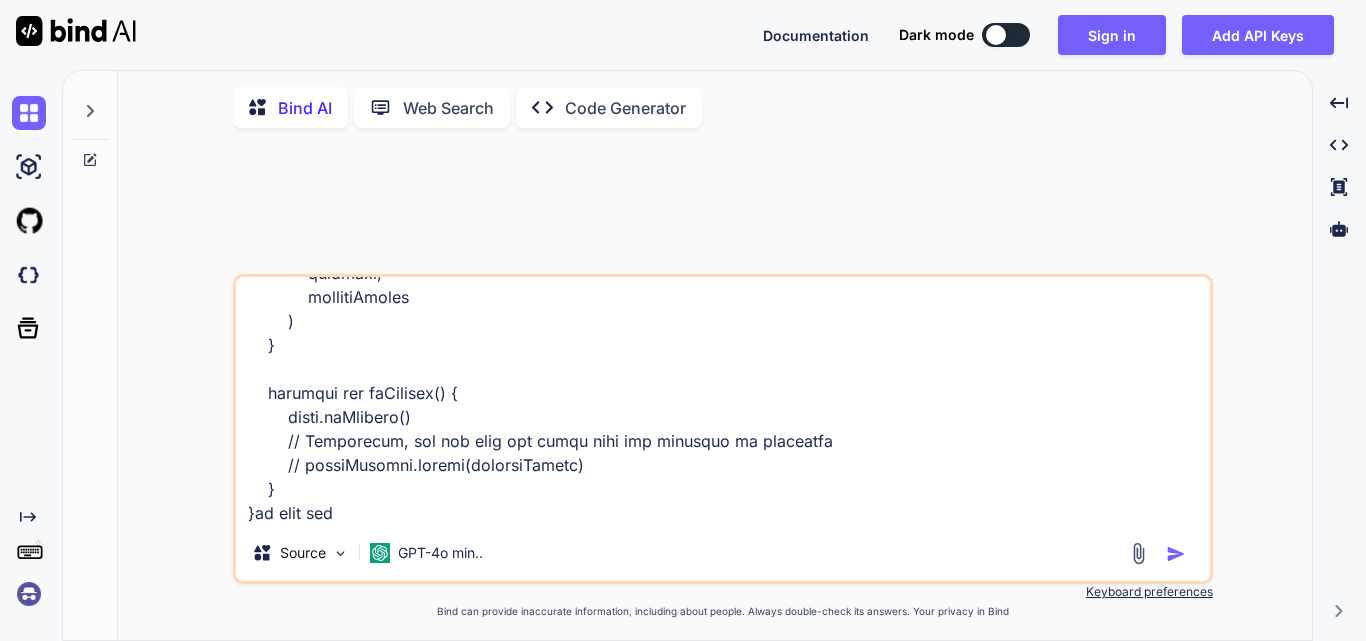 type on "<manifest xmlns:android="http://schemas.android.com/apk/res/android"
package="com.example.apicaller">
<uses-permission android:name="android.permission.INTERNET" />
<uses-permission android:name="android.permission.FOREGROUND_SERVICE" />
<application
android:allowBackup="true"
android:icon="@mipmap/ic_launcher"
android:label="@string/app_name"
android:roundIcon="@mipmap/ic_launcher_round"
android:supportsRtl="true"
android:theme="@style/Theme.AppCompat.Light.NoActionBar">
<service android:name=".ApiCallService" />
<receiver android:name=".ApiCallReceiver" />
</application>
</manifest>
///////////////////////////////////////////////////////////////////
import android.content.BroadcastReceiver
import android.content.Context
import android.content.Intent
import android.util.Log
import okhttp3.OkHttpClient
import okhttp3.Request
import java.io.IOException
class ApiCallReceiver : BroadcastReceiver() {
private v..." 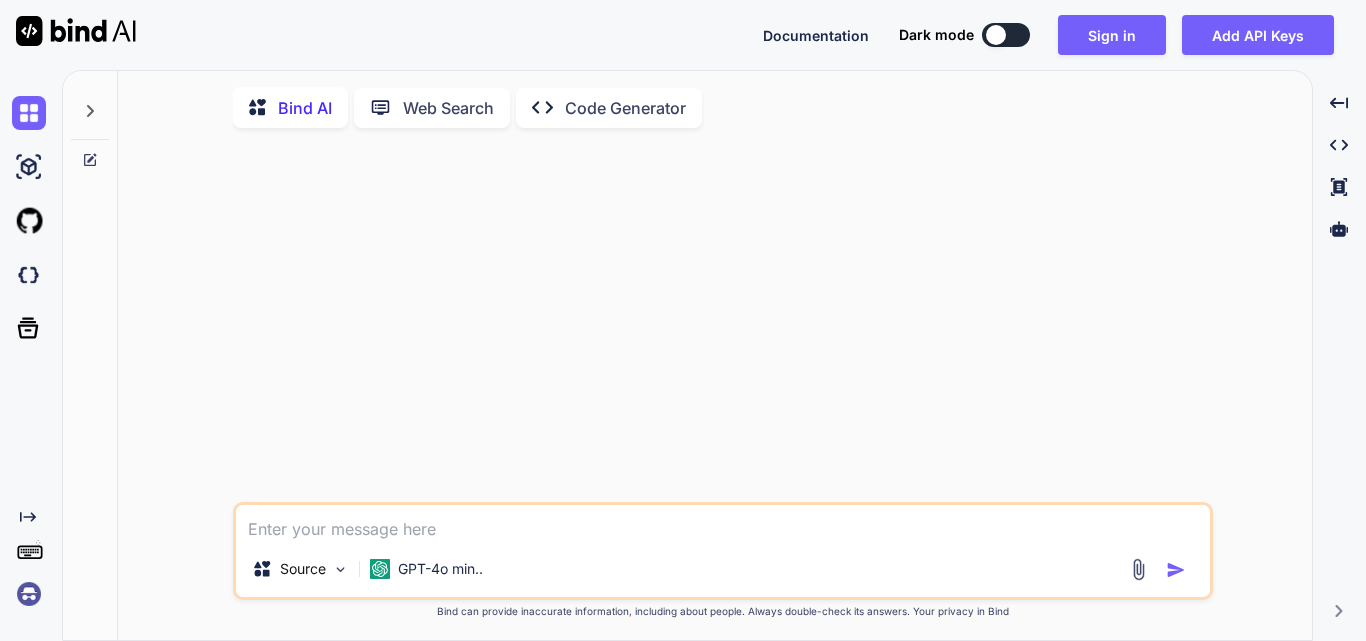 scroll, scrollTop: 0, scrollLeft: 0, axis: both 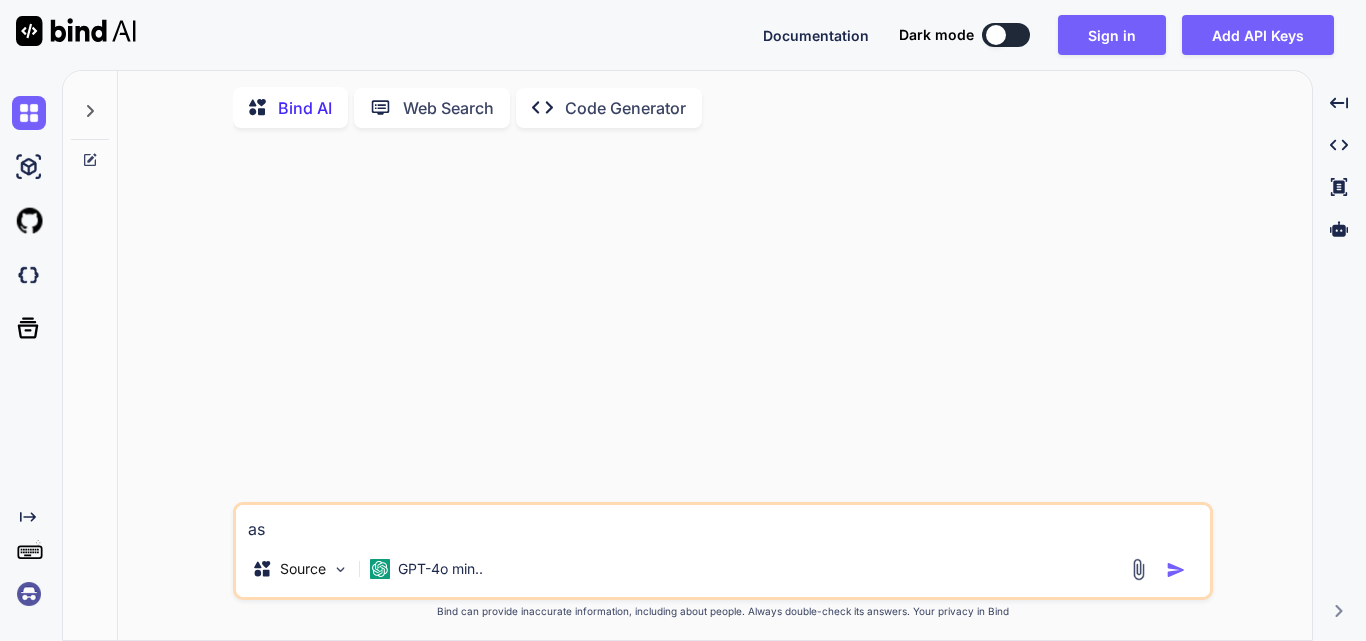 type on "a" 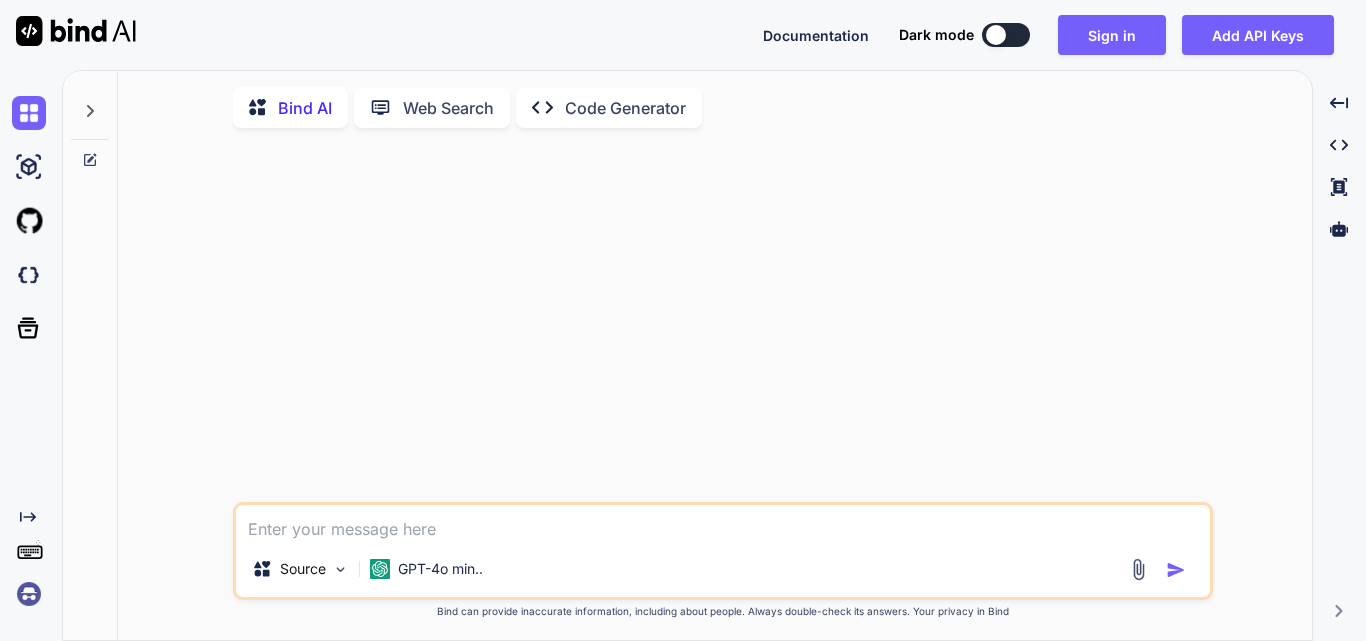 click at bounding box center [725, 323] 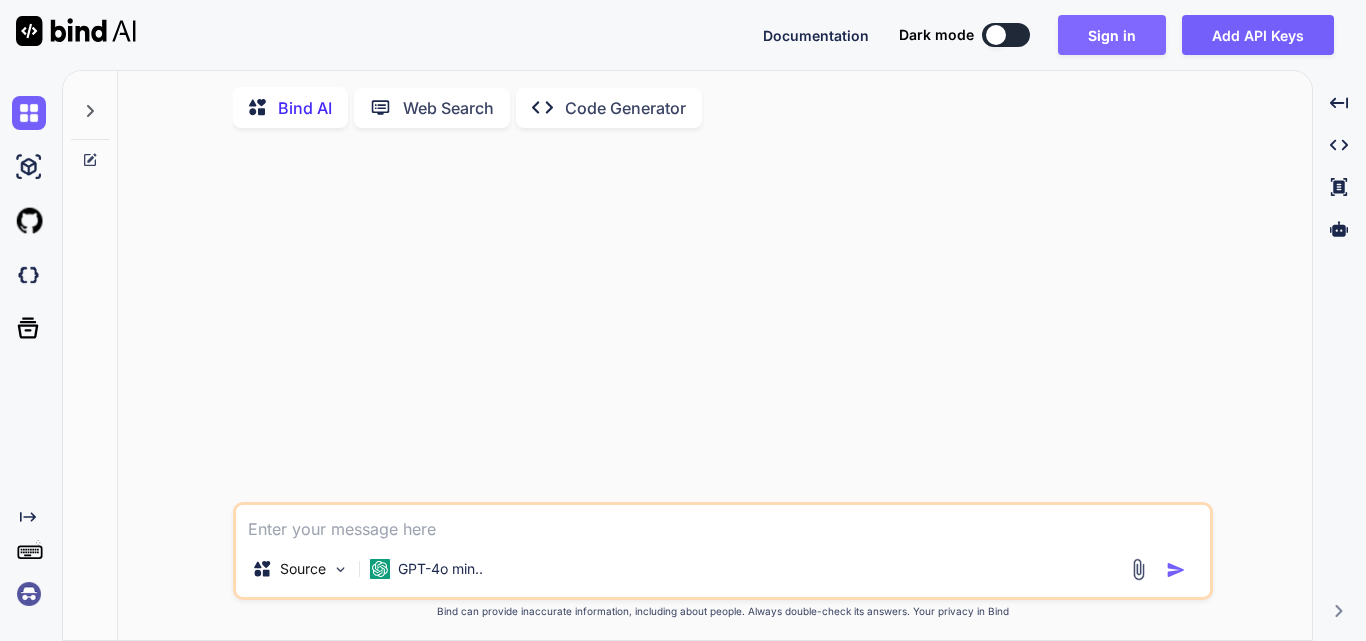 click on "Sign in" at bounding box center (1112, 35) 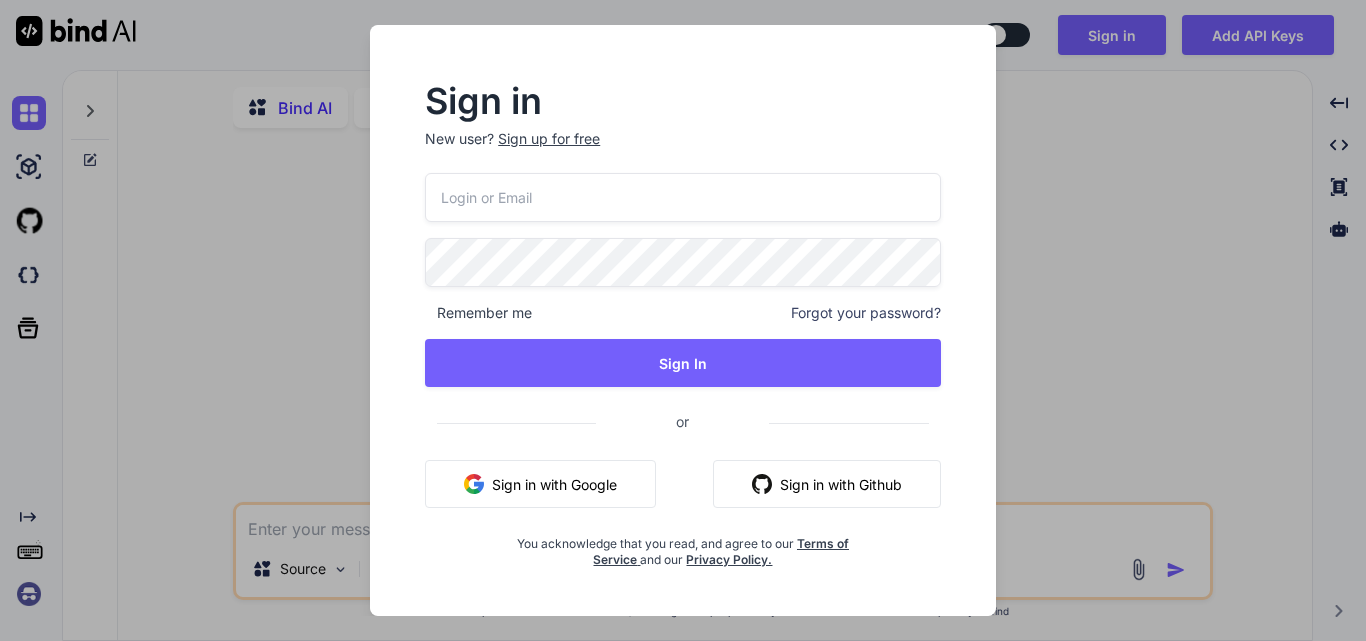 click on "Sign in with Google" at bounding box center [540, 484] 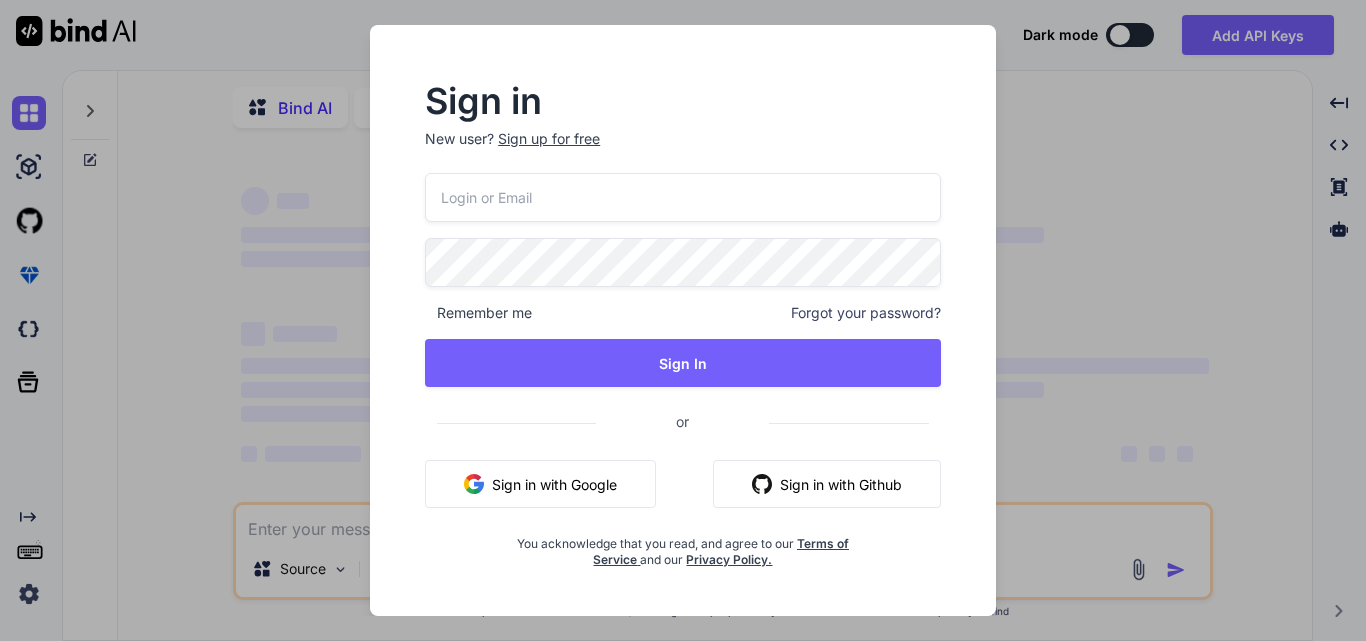 click on "Sign in with Google" at bounding box center (540, 484) 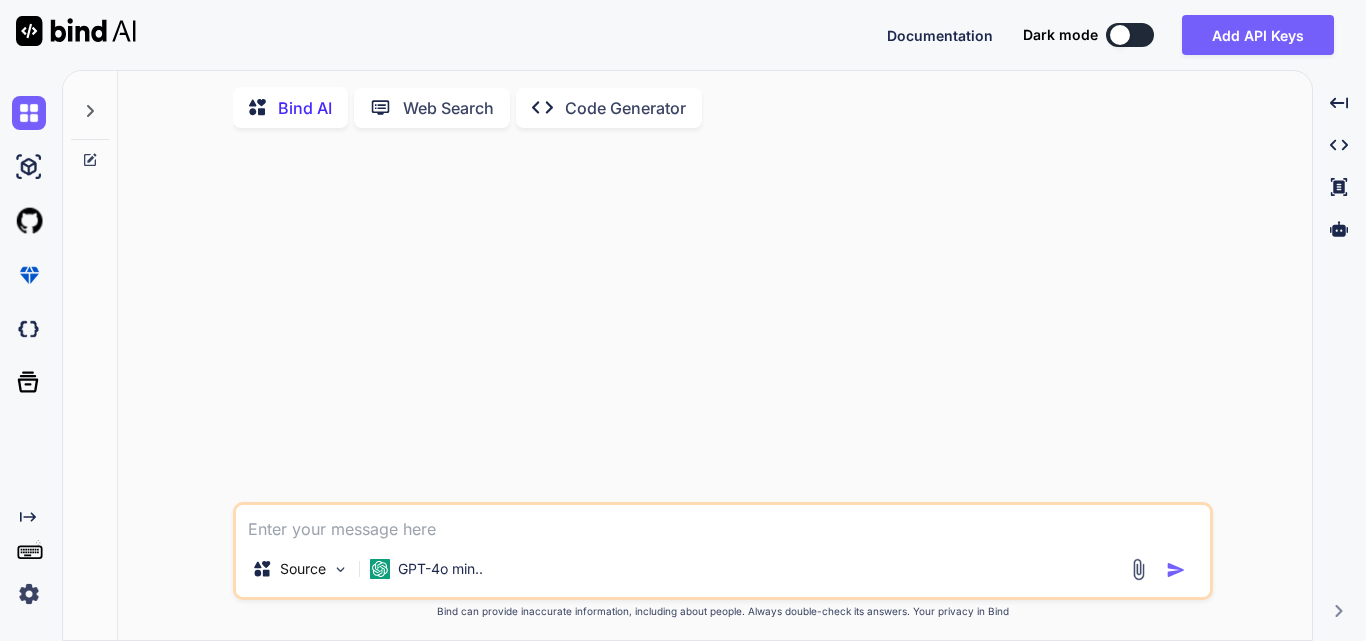 click at bounding box center (723, 523) 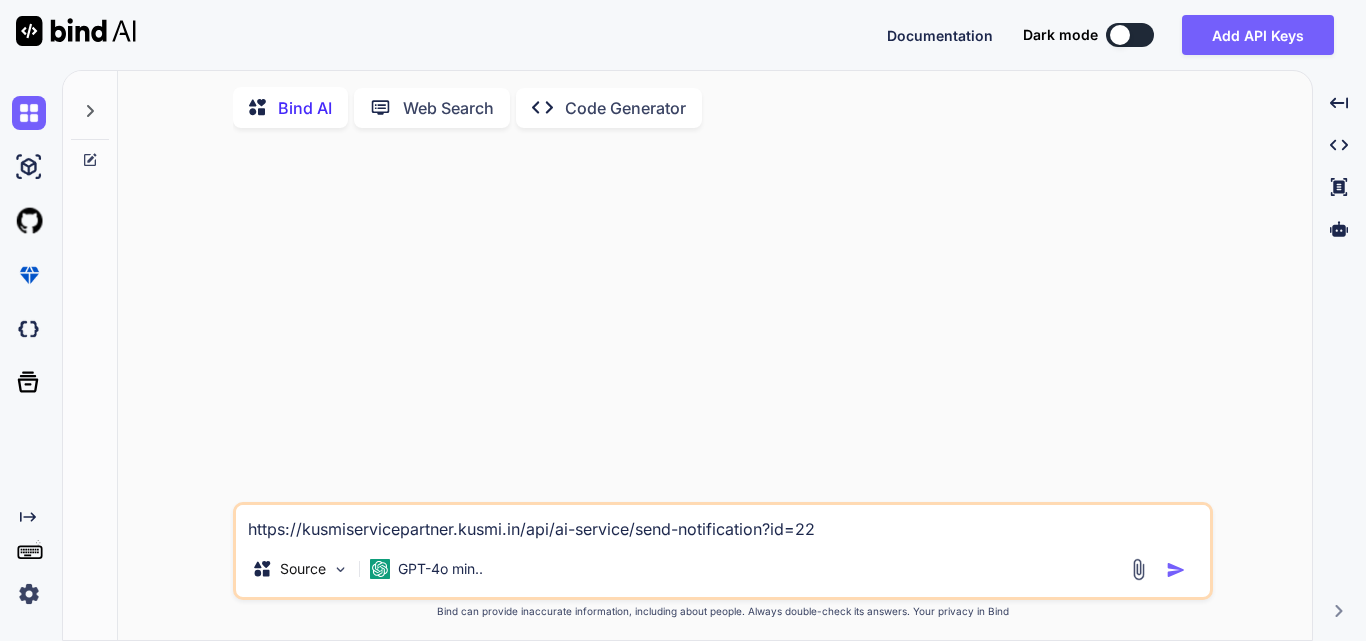 paste on "<manifest xmlns:android="http://schemas.android.com/apk/res/android"
package="com.example.apicaller">
<uses-permission android:name="android.permission.INTERNET" />
<uses-permission android:name="android.permission.FOREGROUND_SERVICE" />
<application
android:allowBackup="true"
android:icon="@mipmap/ic_launcher"
android:label="@string/app_name"
android:roundIcon="@mipmap/ic_launcher_round"
android:supportsRtl="true"
android:theme="@style/Theme.AppCompat.Light.NoActionBar">
<service android:name=".ApiCallService" />
<receiver android:name=".ApiCallReceiver" />
</application>
</manifest>
///////////////////////////////////////////////////////////////////
import android.content.BroadcastReceiver
import android.content.Context
import android.content.Intent
import android.util.Log
import okhttp3.OkHttpClient
import okhttp3.Request
import java.io.IOException
class ApiCallReceiver : BroadcastReceiver() {
private v..." 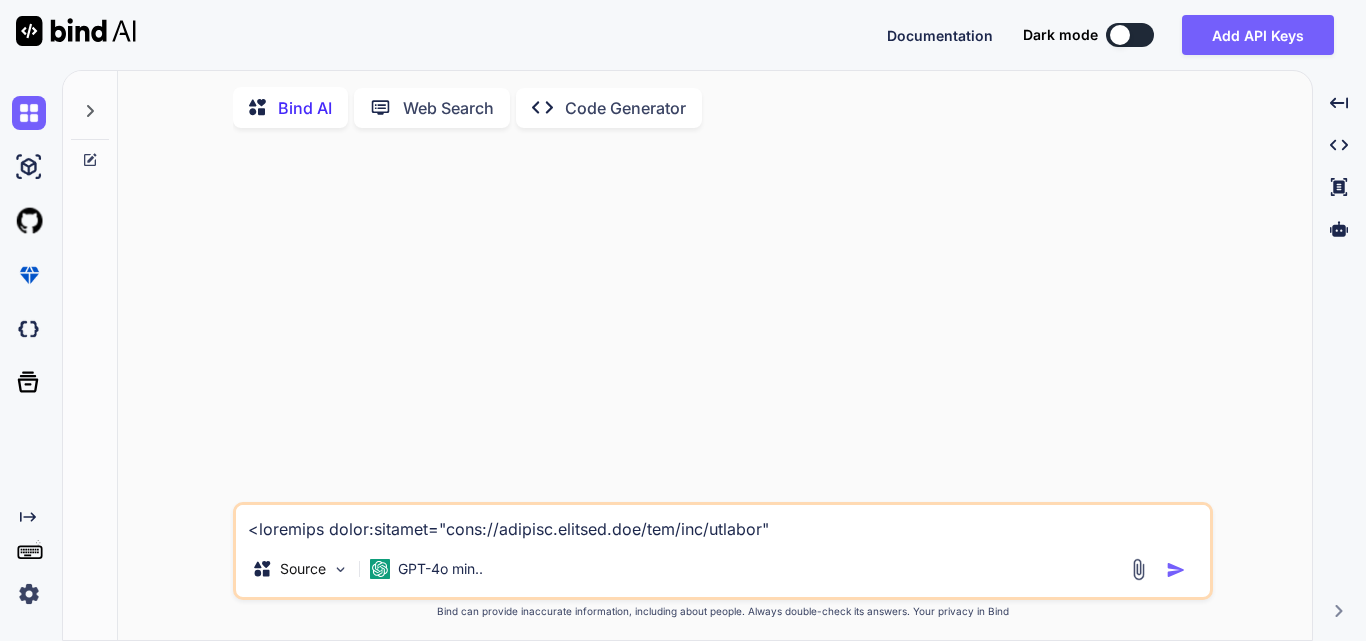 scroll, scrollTop: 3746, scrollLeft: 0, axis: vertical 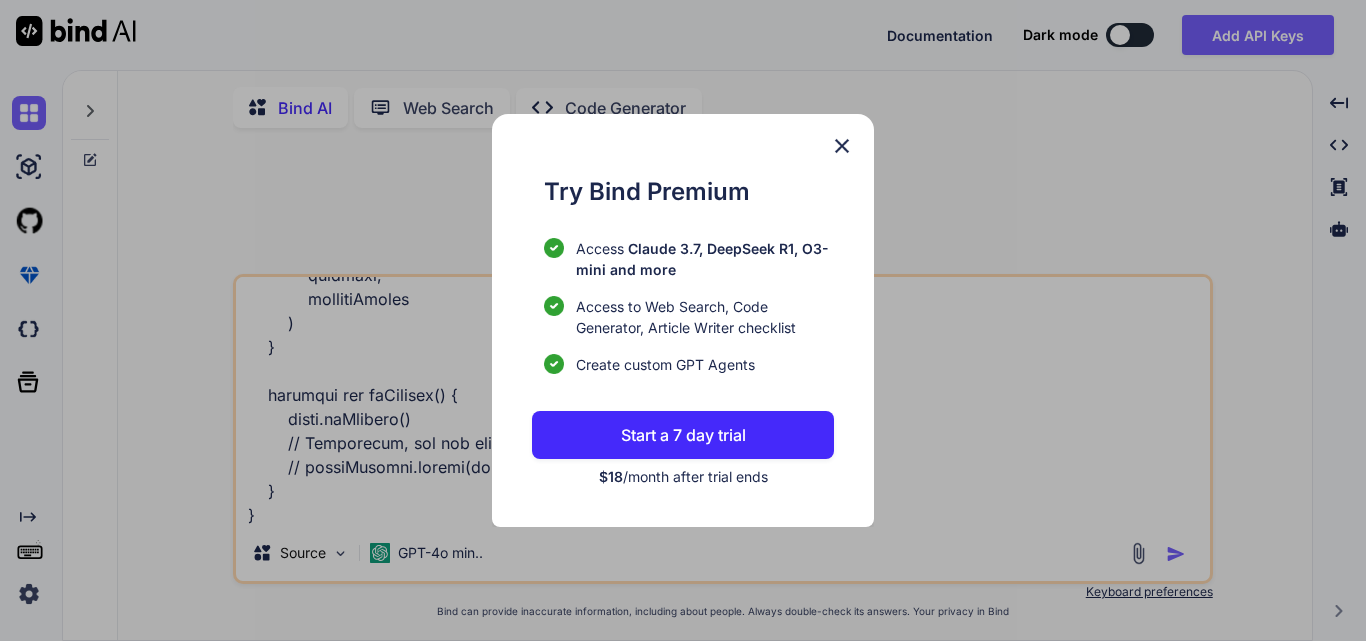 type on "<manifest xmlns:android="http://schemas.android.com/apk/res/android"
package="com.example.apicaller">
<uses-permission android:name="android.permission.INTERNET" />
<uses-permission android:name="android.permission.FOREGROUND_SERVICE" />
<application
android:allowBackup="true"
android:icon="@mipmap/ic_launcher"
android:label="@string/app_name"
android:roundIcon="@mipmap/ic_launcher_round"
android:supportsRtl="true"
android:theme="@style/Theme.AppCompat.Light.NoActionBar">
<service android:name=".ApiCallService" />
<receiver android:name=".ApiCallReceiver" />
</application>
</manifest>
///////////////////////////////////////////////////////////////////
import android.content.BroadcastReceiver
import android.content.Context
import android.content.Intent
import android.util.Log
import okhttp3.OkHttpClient
import okhttp3.Request
import java.io.IOException
class ApiCallReceiver : BroadcastReceiver() {
private v..." 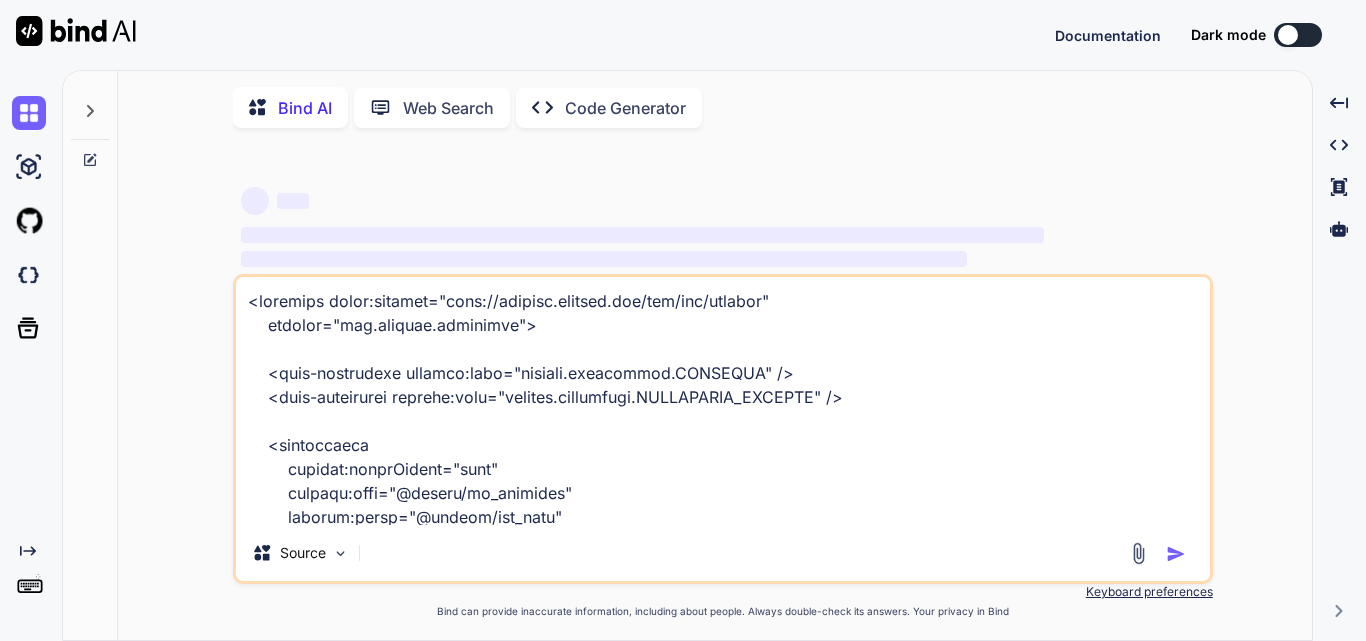 scroll, scrollTop: 0, scrollLeft: 0, axis: both 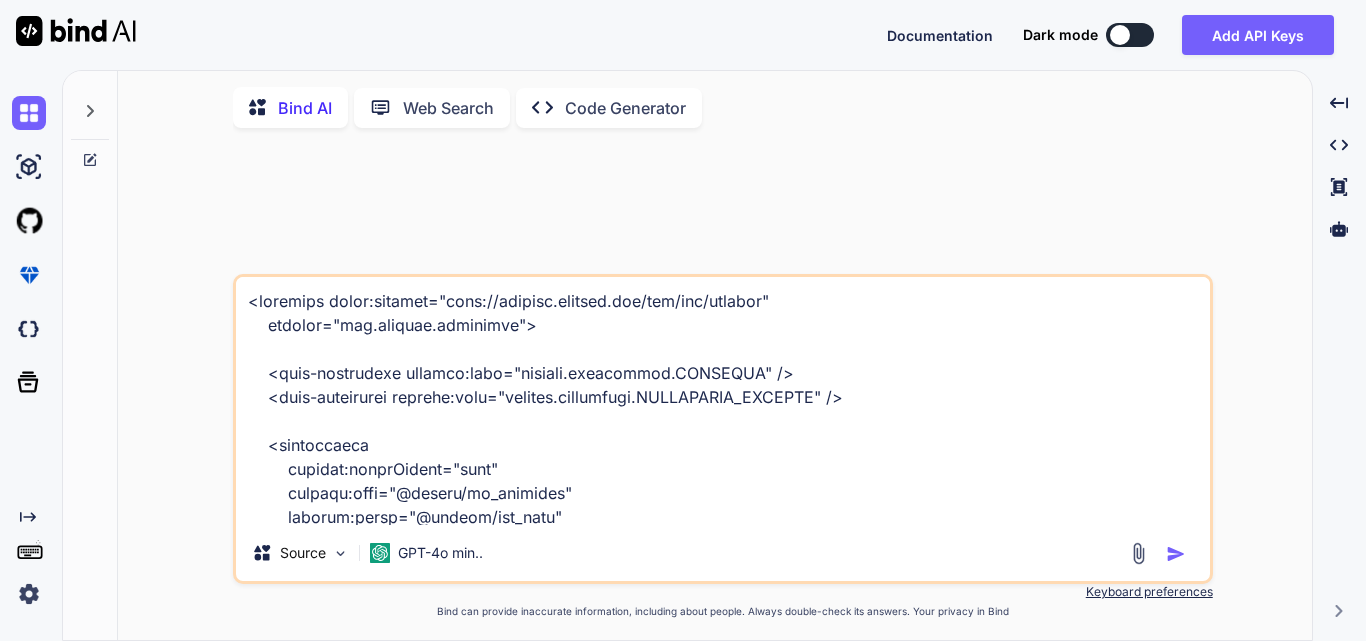 type on "x" 